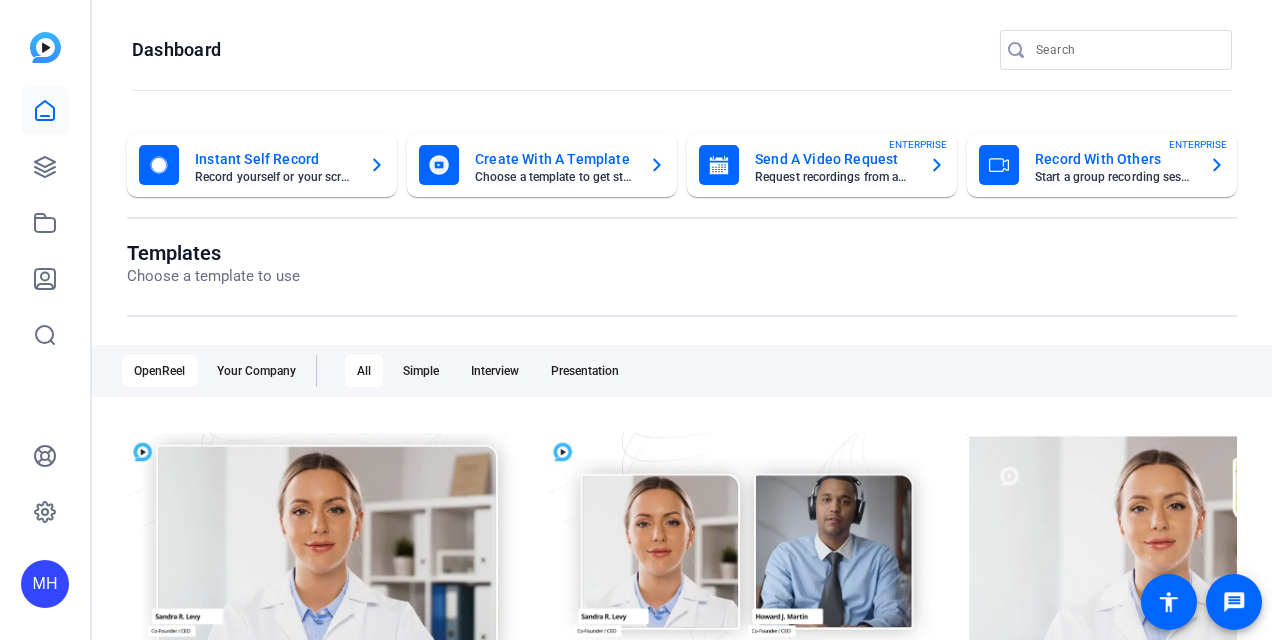 scroll, scrollTop: 0, scrollLeft: 0, axis: both 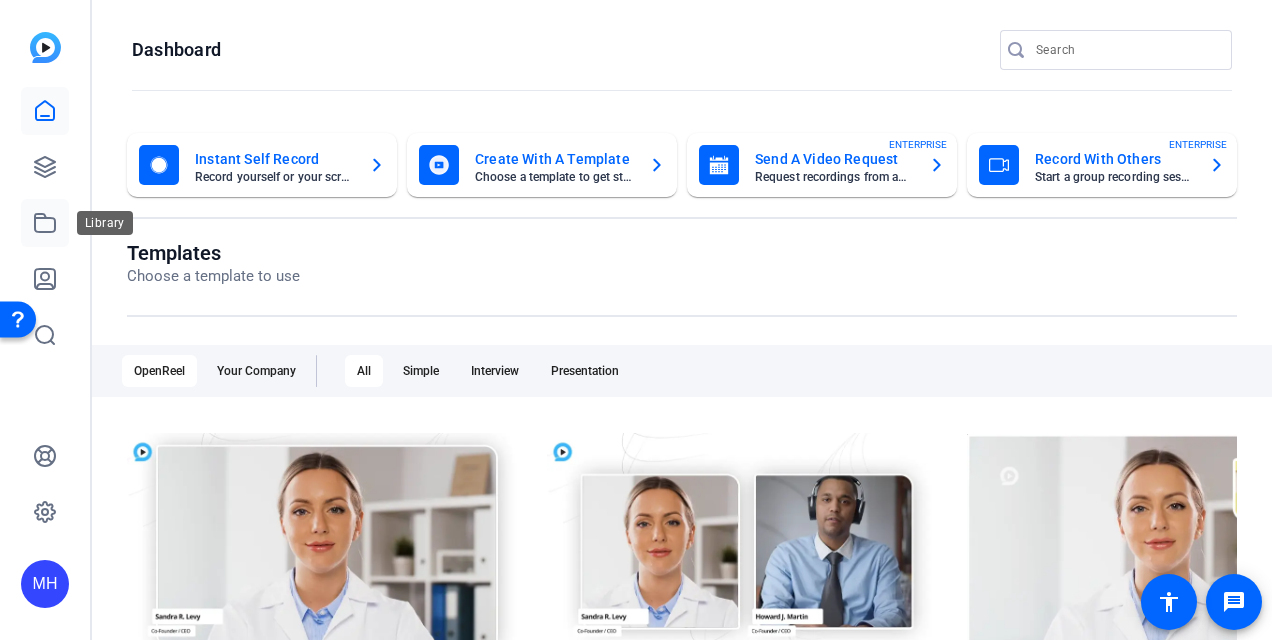 click at bounding box center [45, 223] 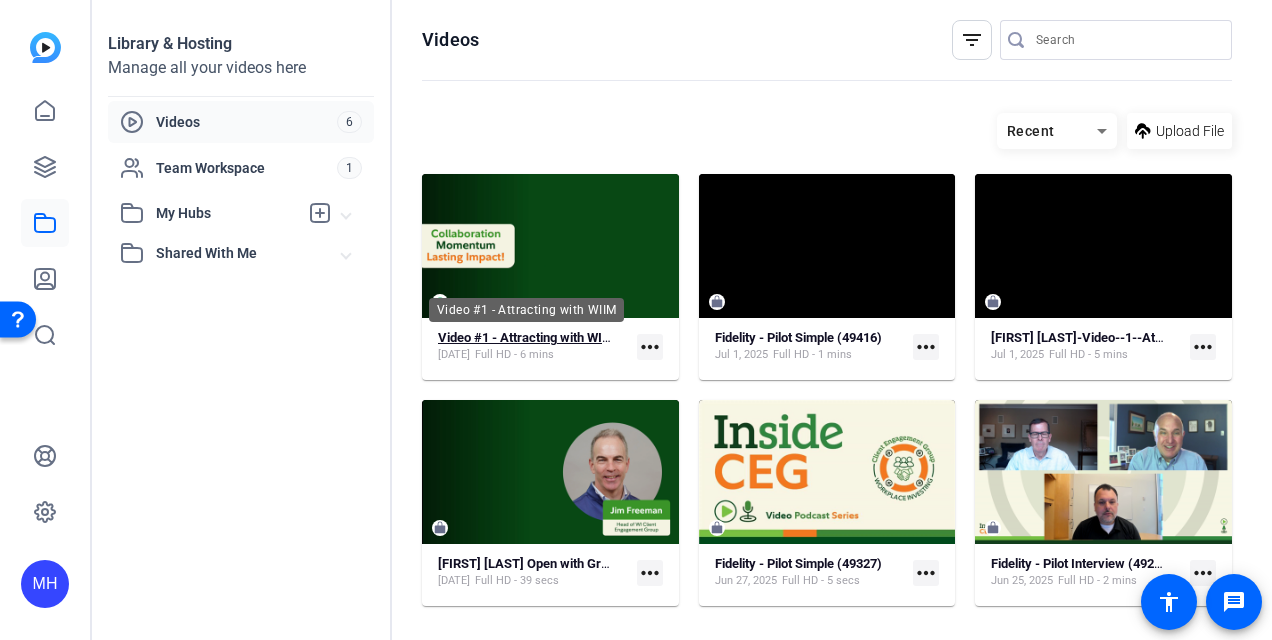 click on "Video #1 - Attracting with WIIM" at bounding box center (527, 337) 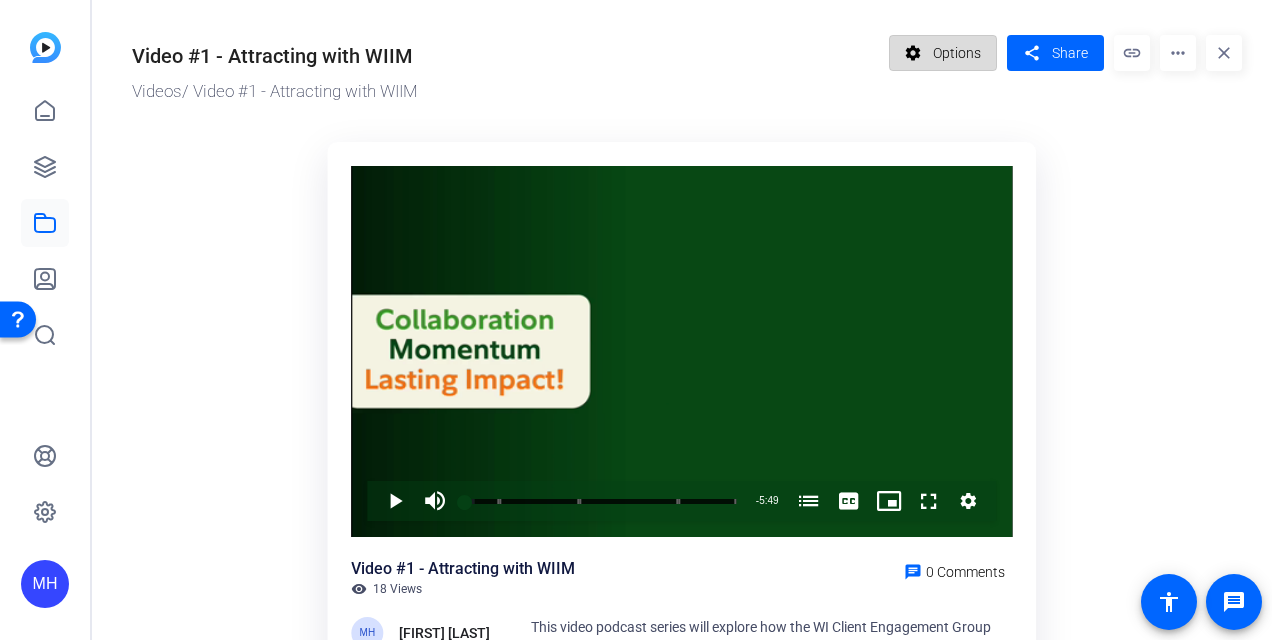 click at bounding box center [943, 53] 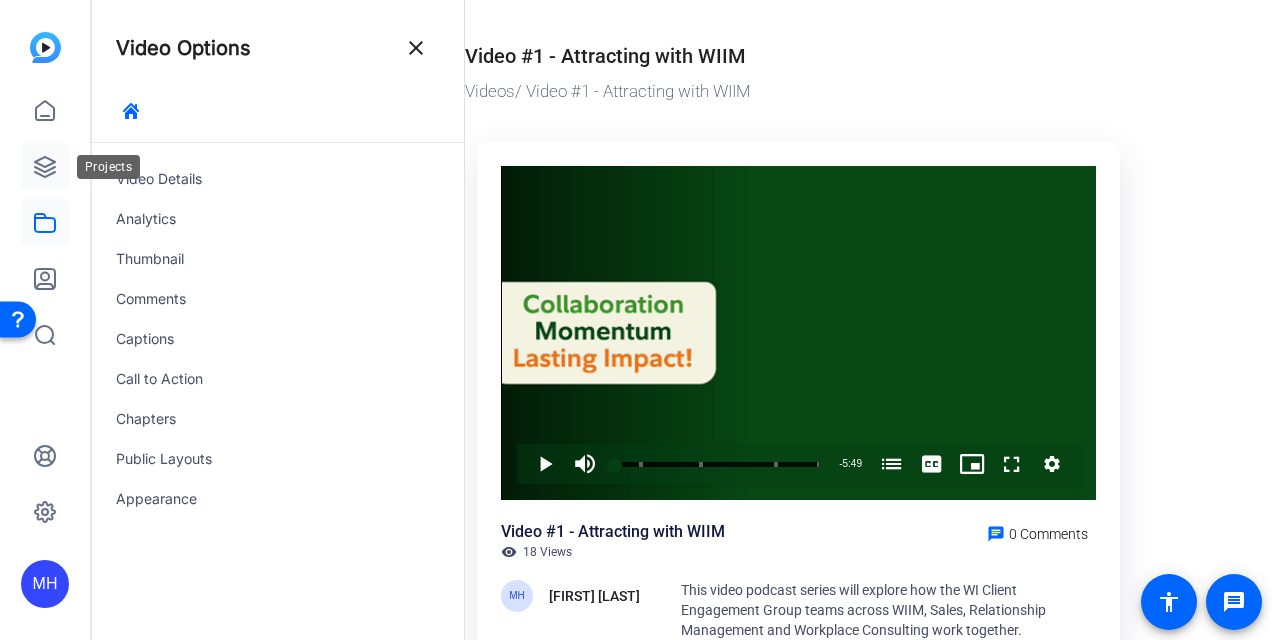 click at bounding box center [45, 167] 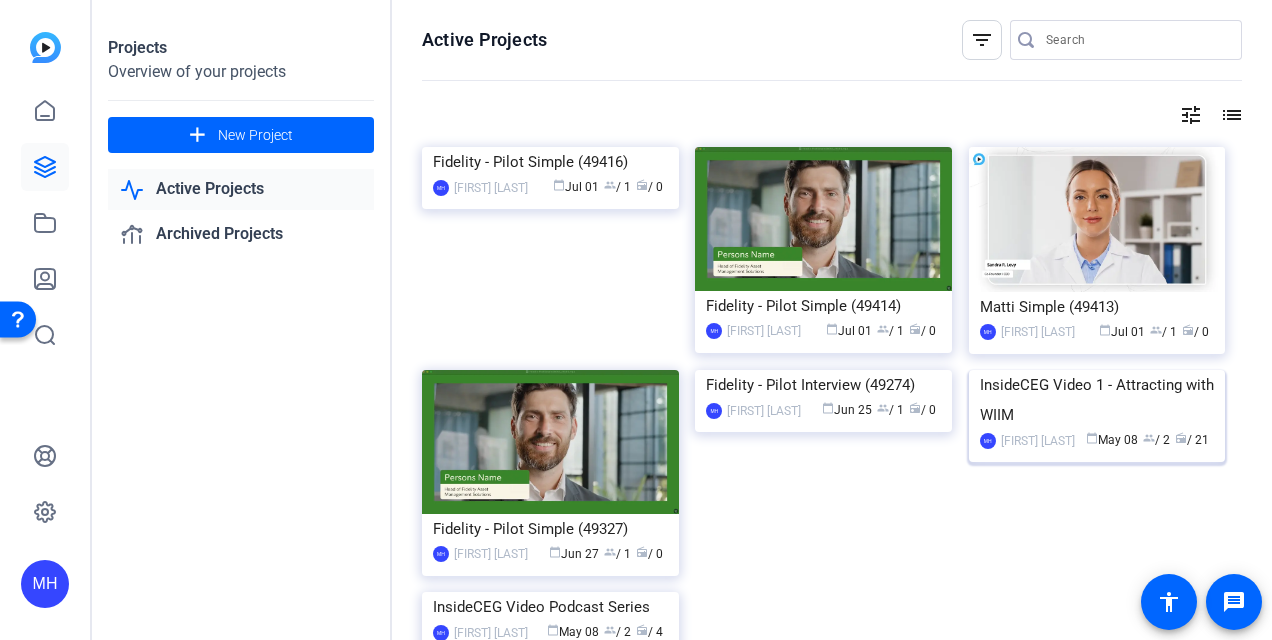 click on "InsideCEG Video 1 - Attracting with WIIM" at bounding box center (550, 162) 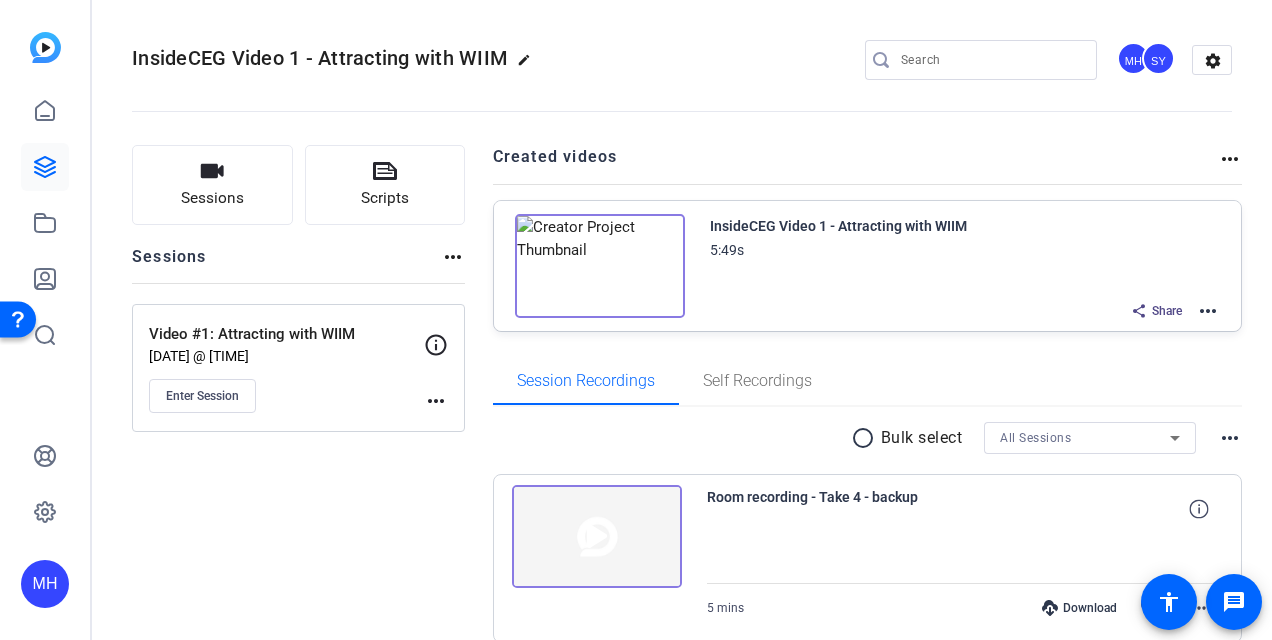click on "edit" at bounding box center (529, 65) 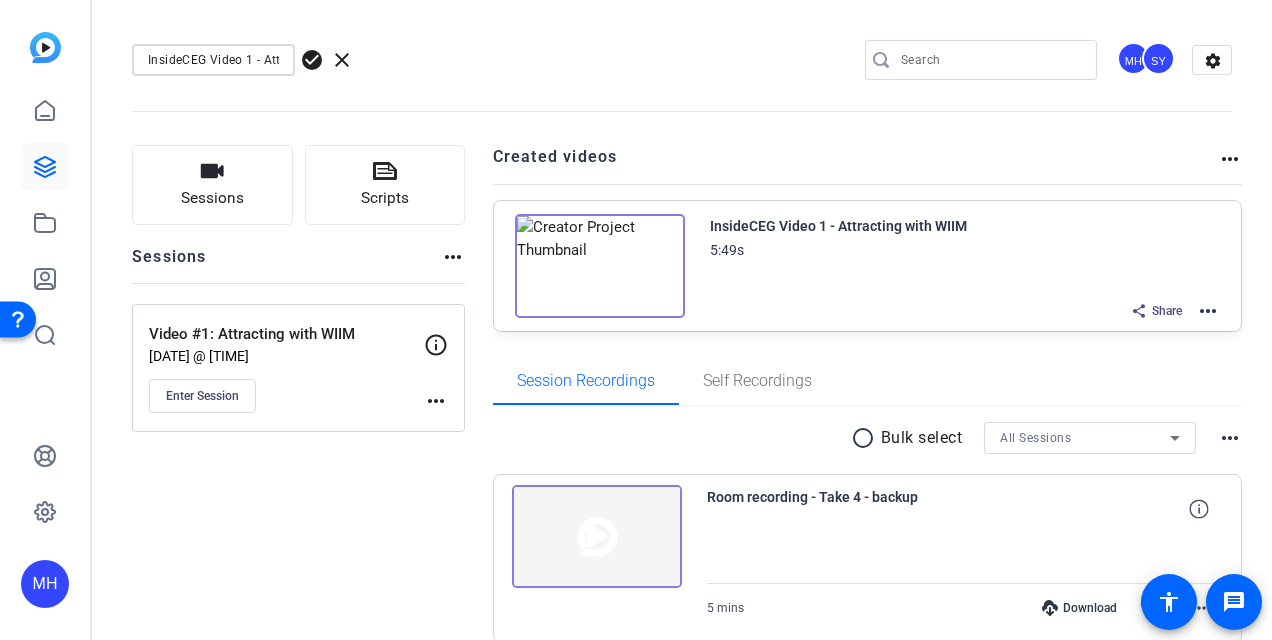 click on "InsideCEG Video 1 - Attracting with WIIM" at bounding box center [213, 60] 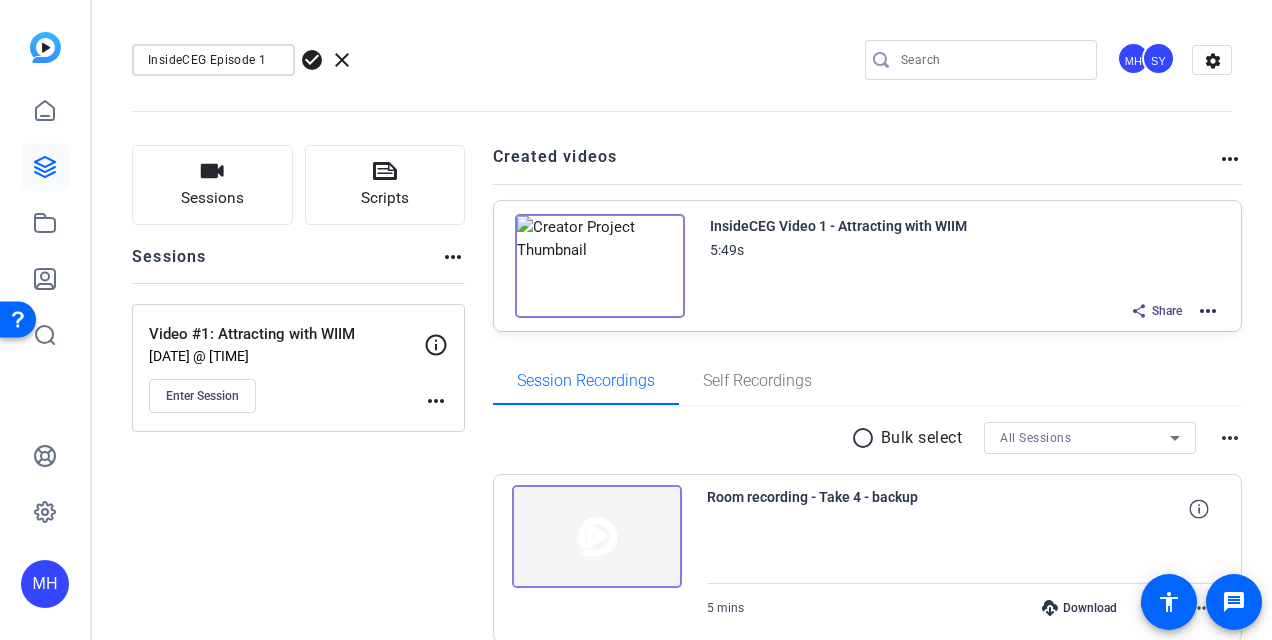 type on "InsideCEG Episode 1" 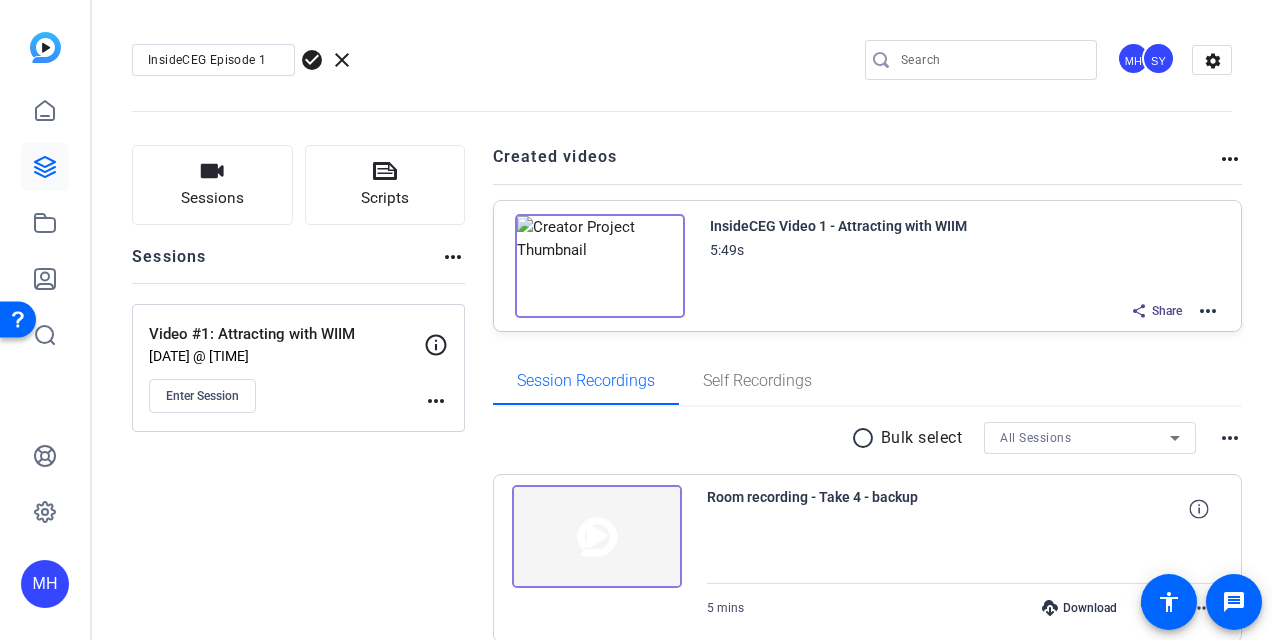 click on "check_circle" at bounding box center (312, 60) 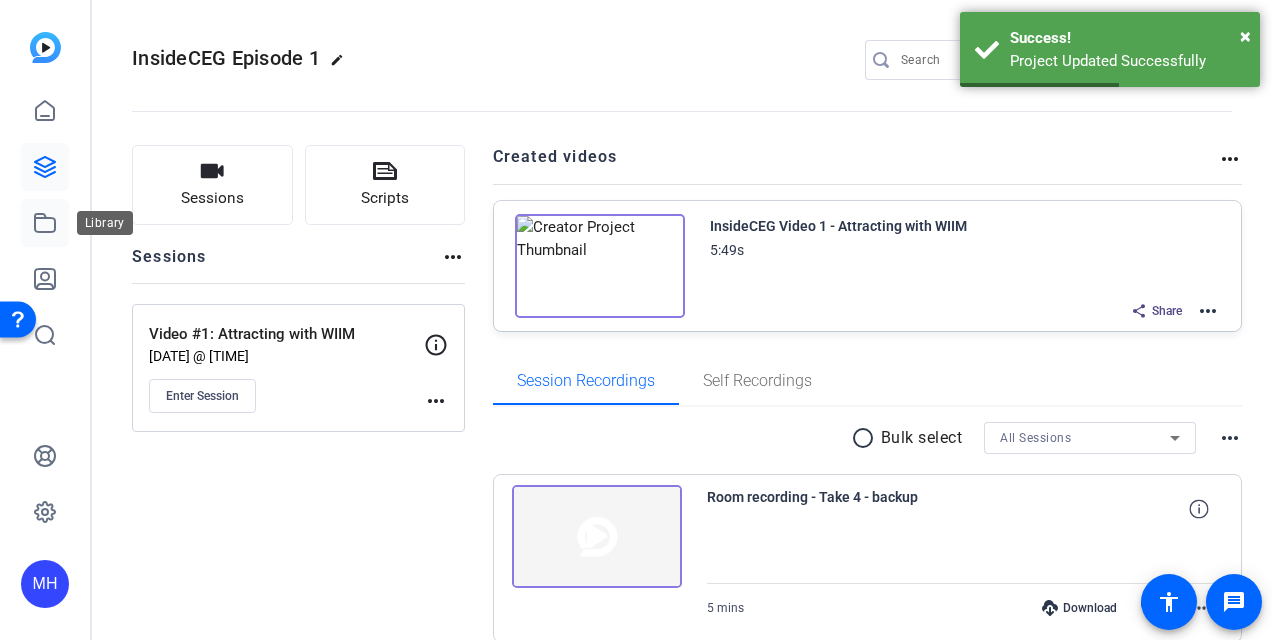 click at bounding box center (45, 223) 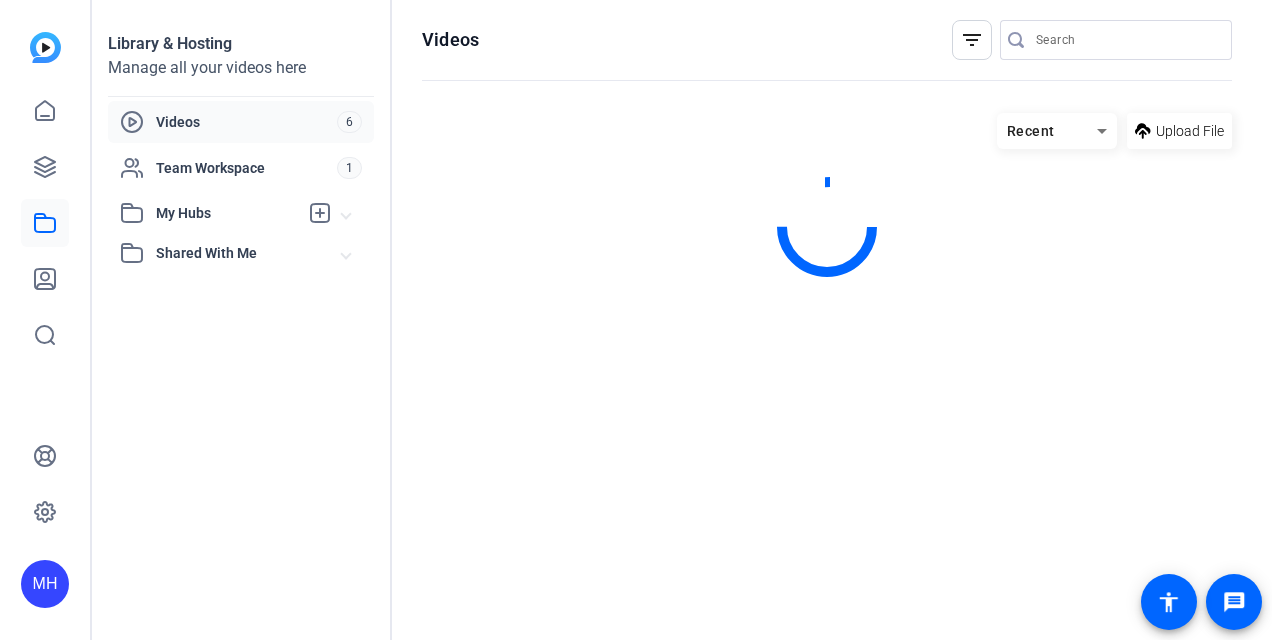 scroll, scrollTop: 0, scrollLeft: 0, axis: both 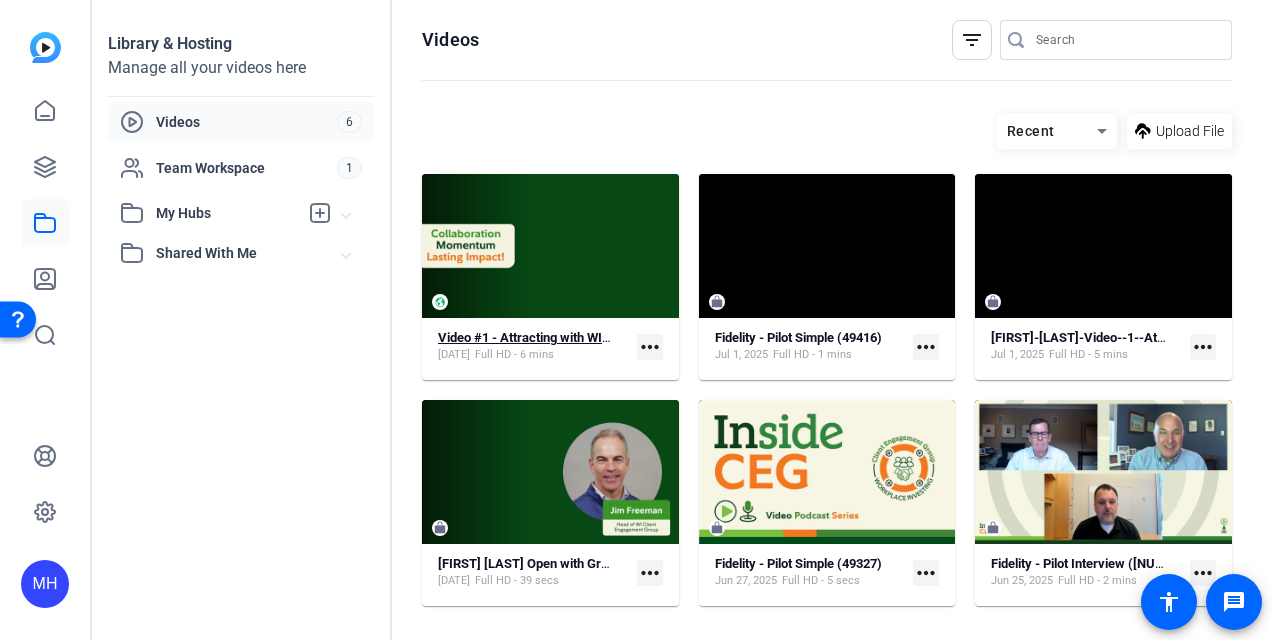 click on "Full HD - 6 mins" at bounding box center (514, 355) 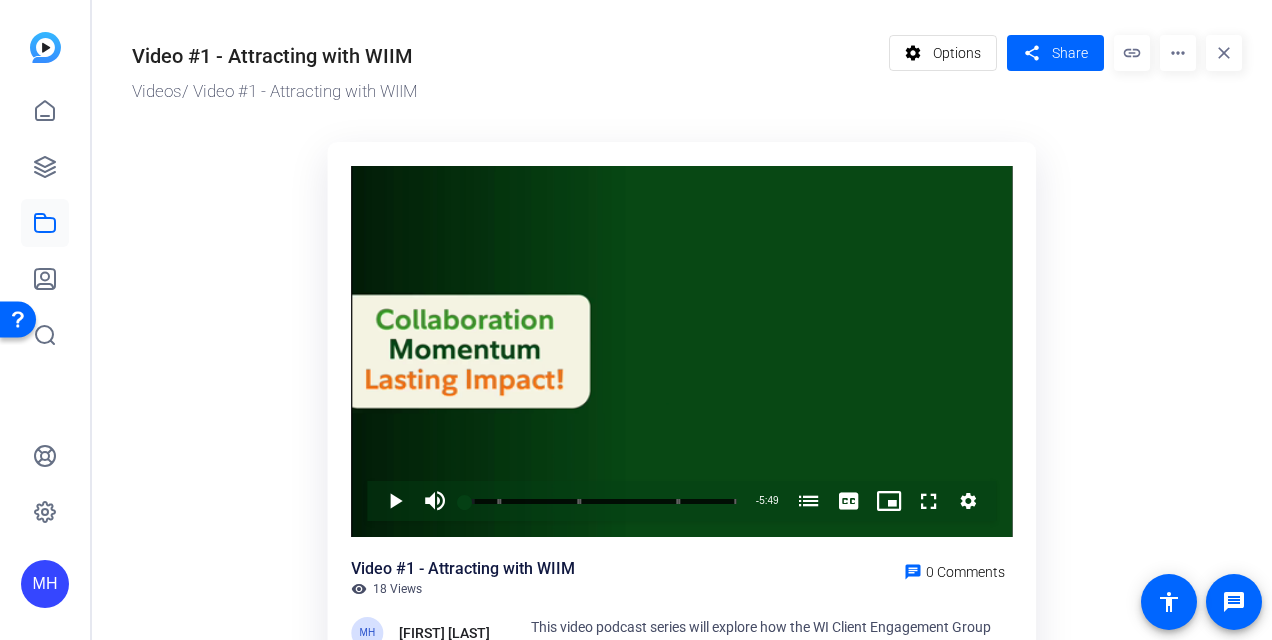 click on "Videos  / Video #1 - Attracting with WIIM" at bounding box center (505, 92) 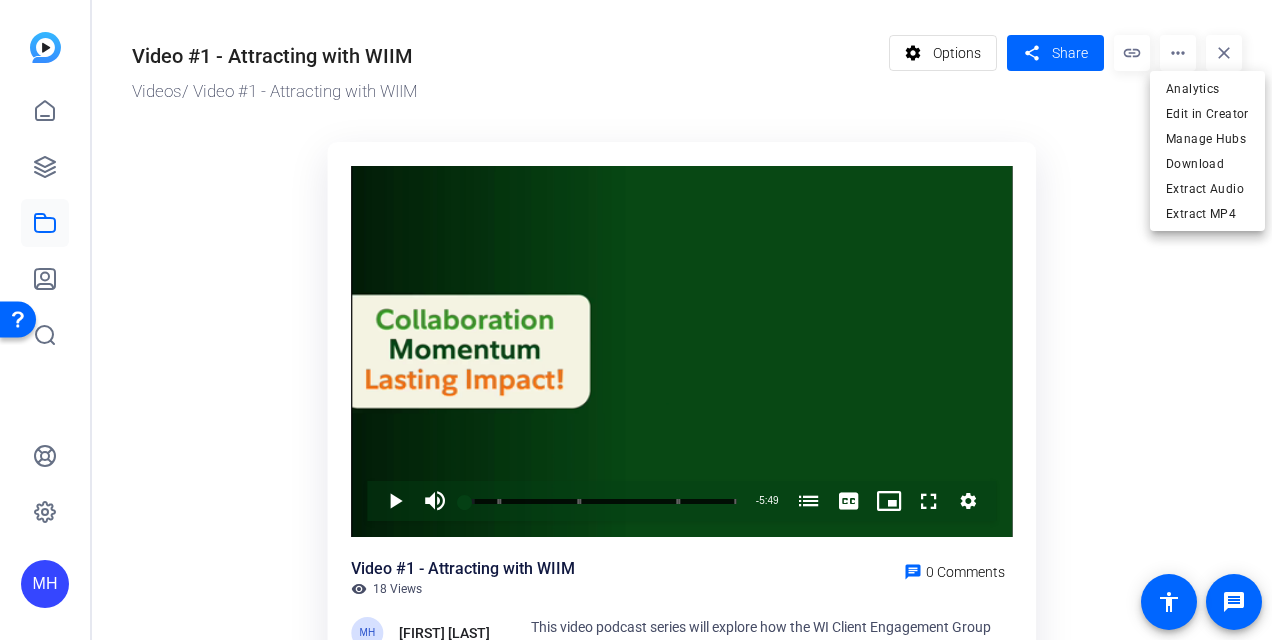 click at bounding box center (636, 320) 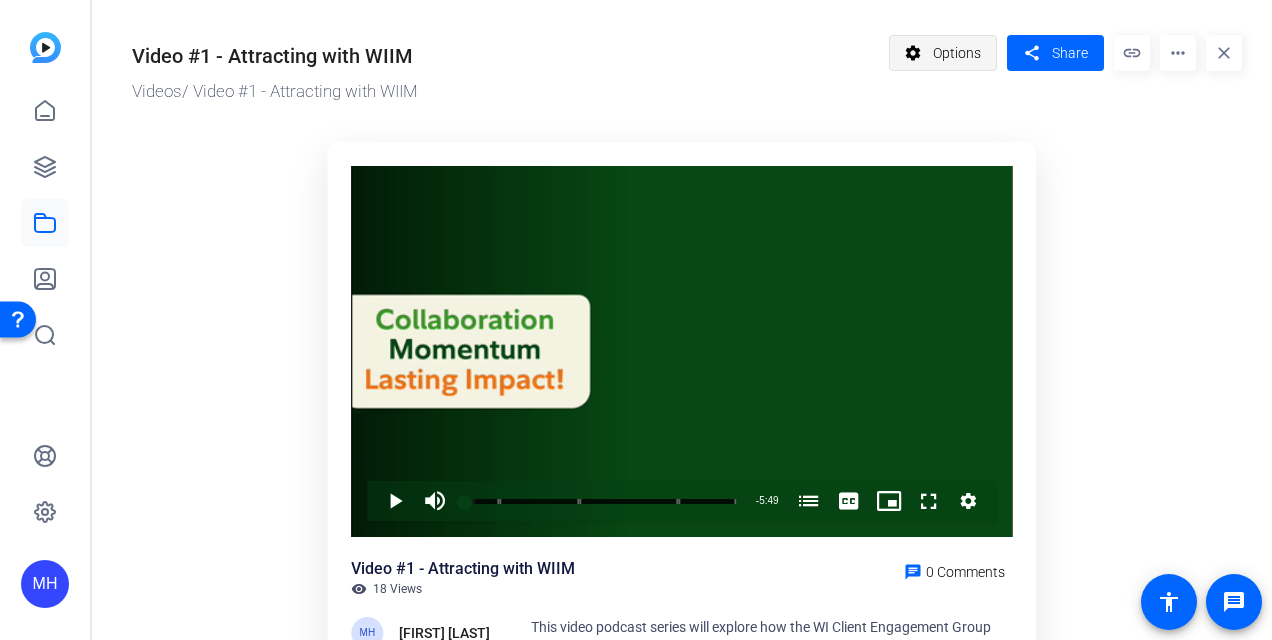 click at bounding box center (943, 53) 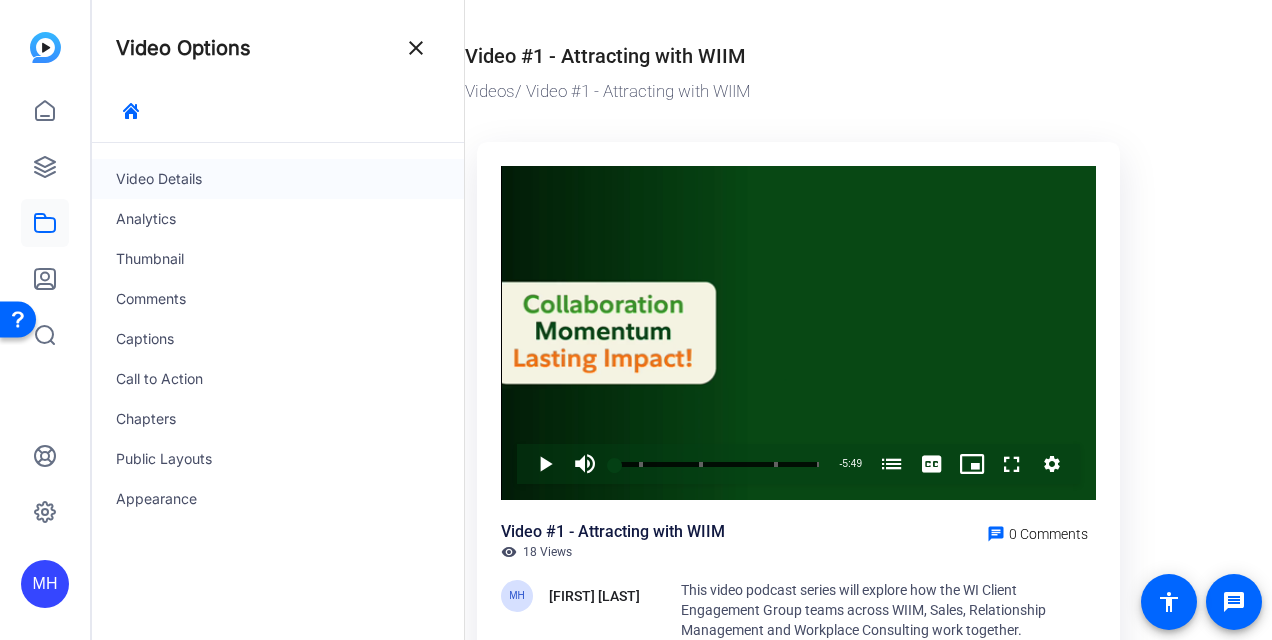 click on "Video Details" at bounding box center [278, 179] 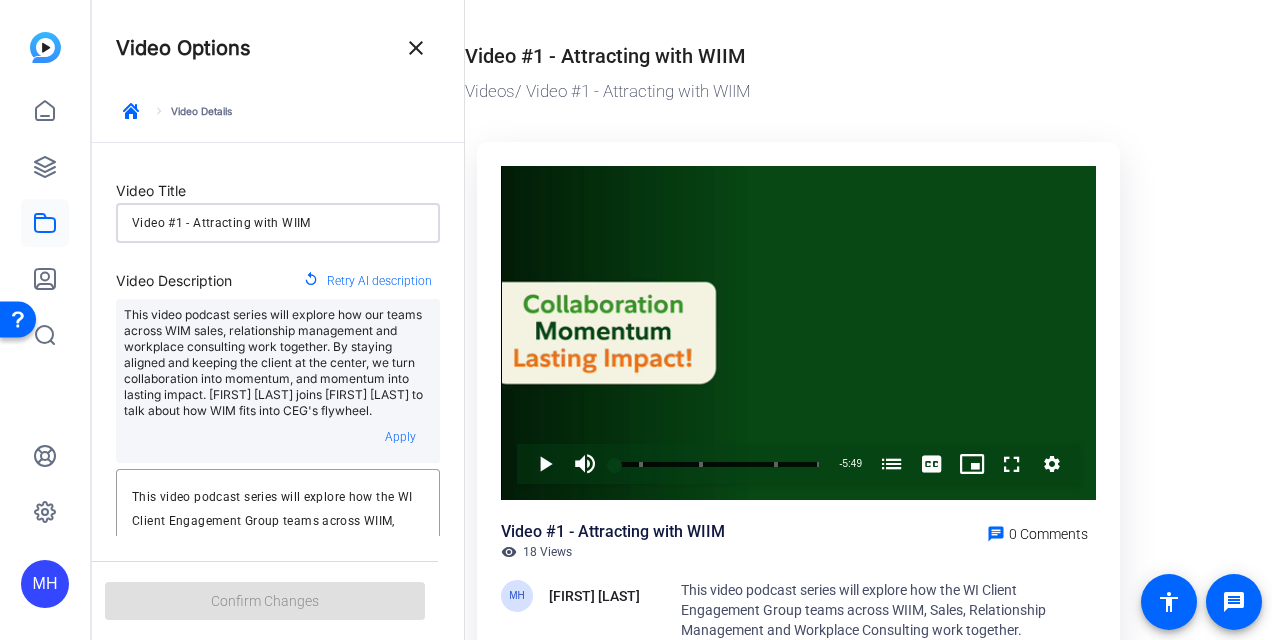 click on "Video #1 - Attracting with WIIM" at bounding box center (278, 223) 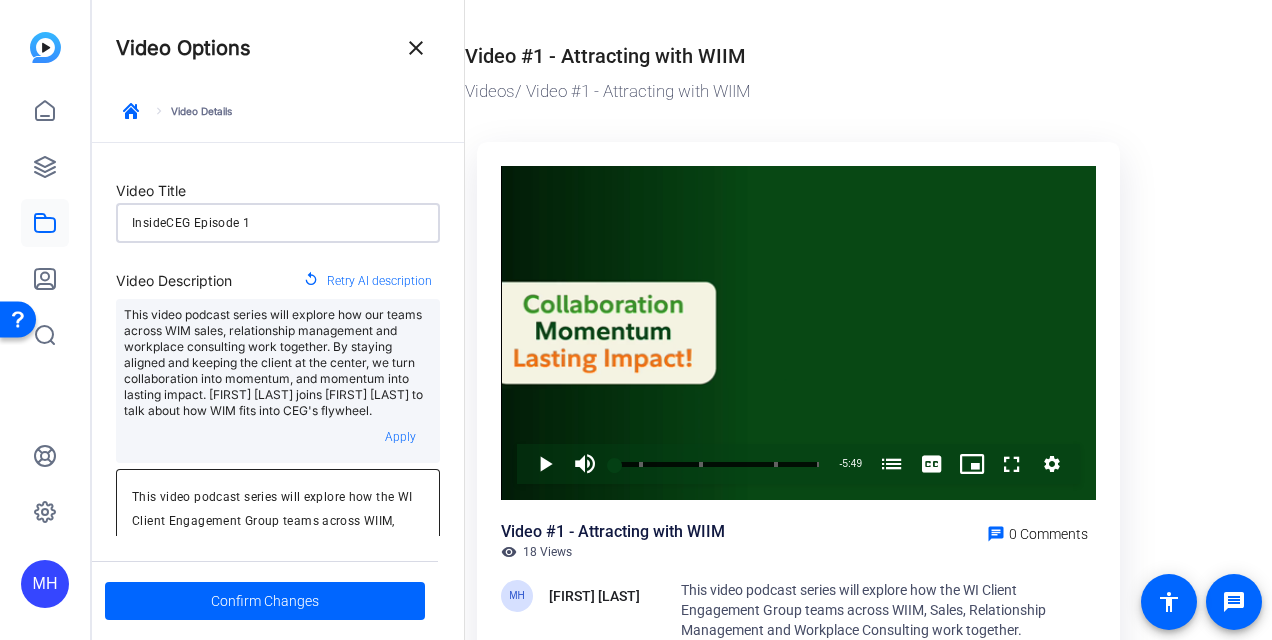 scroll, scrollTop: 146, scrollLeft: 0, axis: vertical 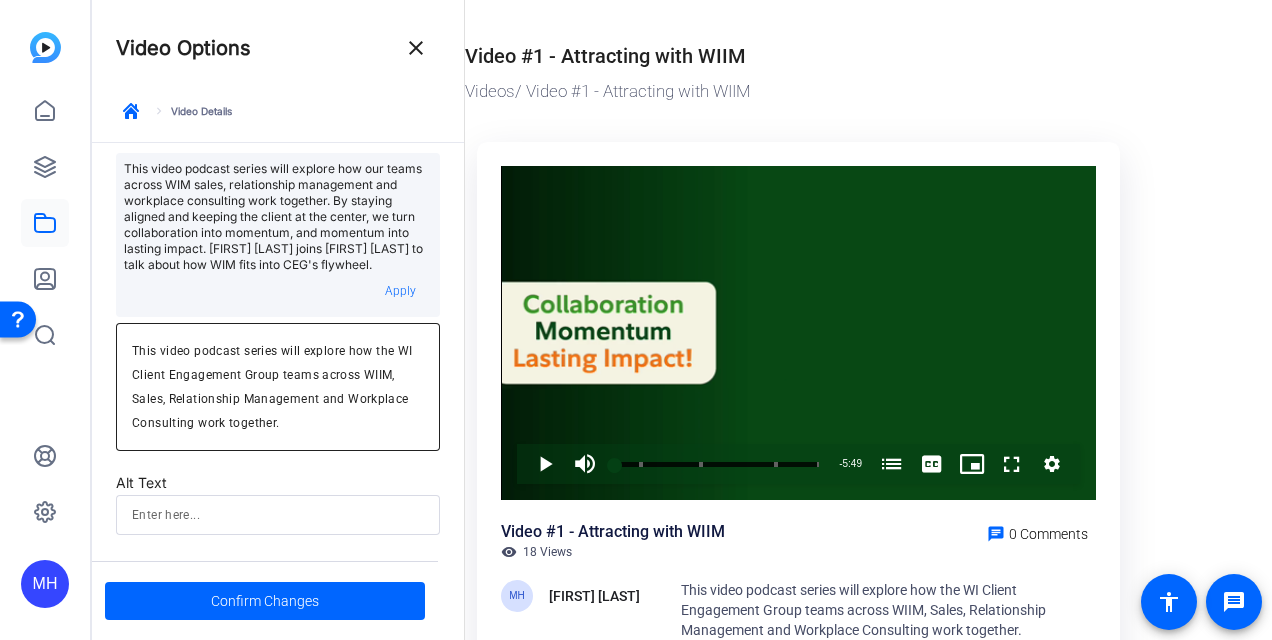 type on "InsideCEG Episode 1" 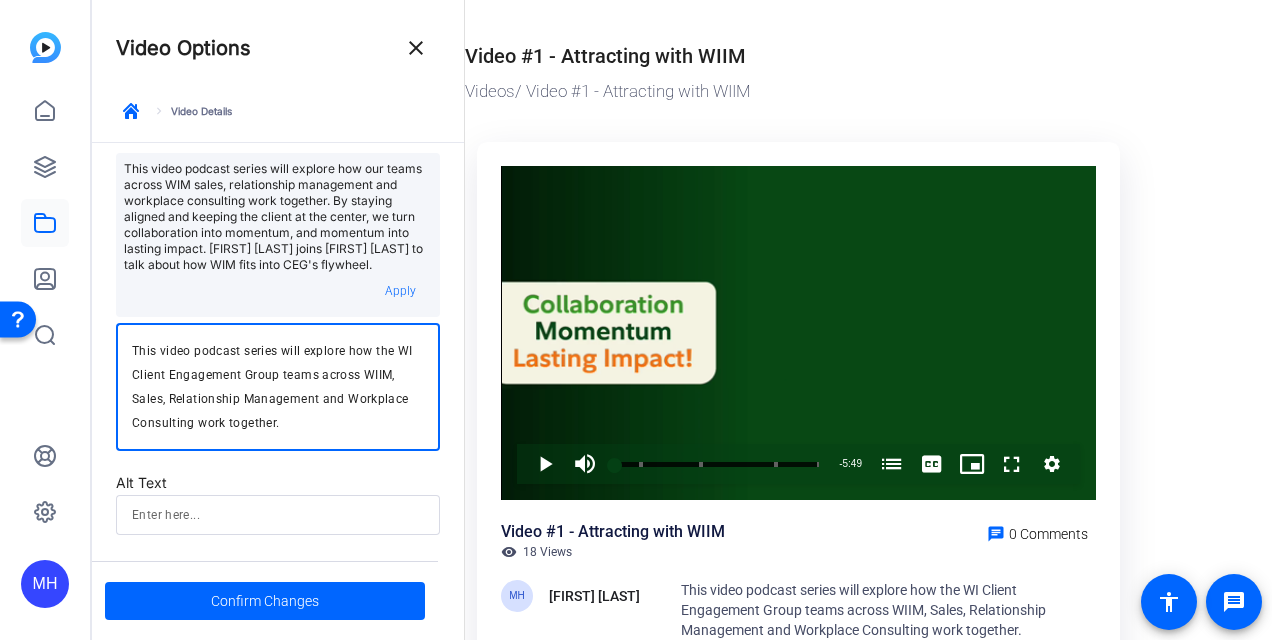 click on "This video podcast series will explore how the WI Client Engagement Group teams across WIIM, Sales, Relationship Management and Workplace Consulting work together." at bounding box center (278, 387) 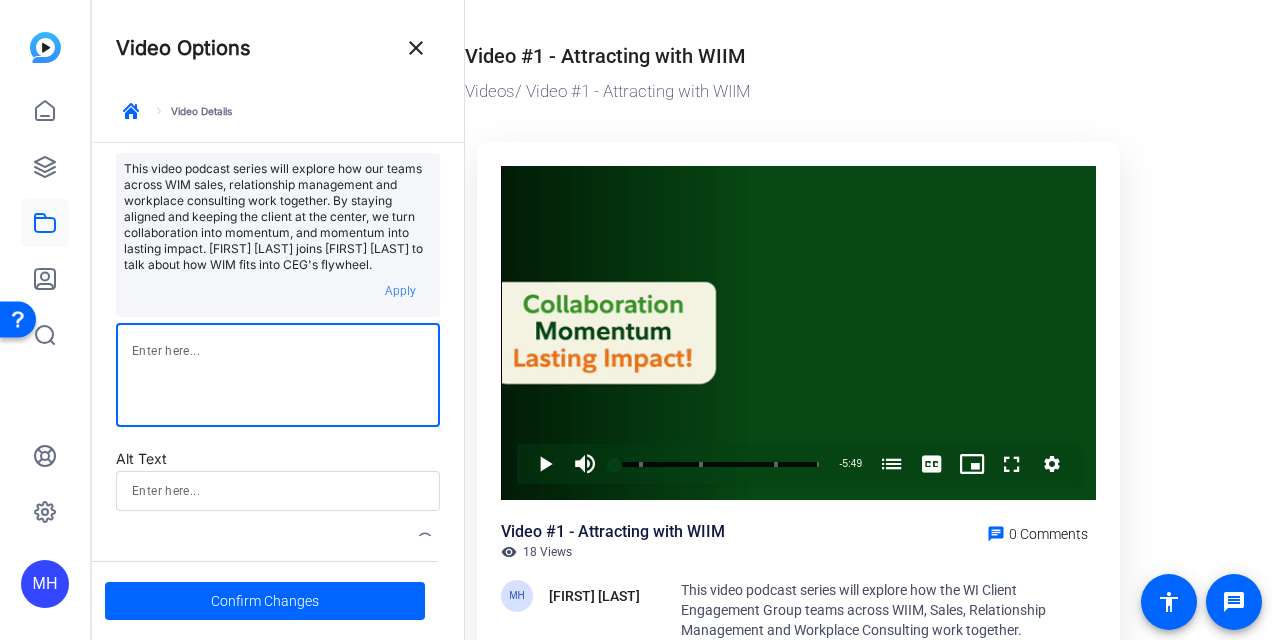 type 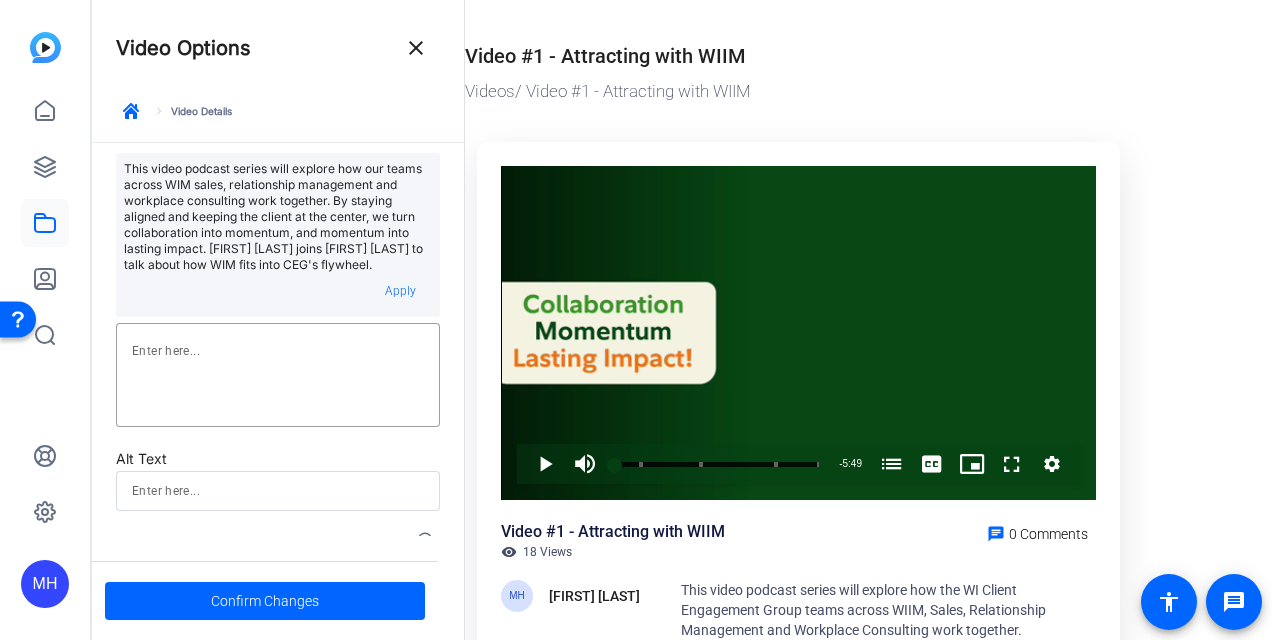 scroll, scrollTop: 286, scrollLeft: 0, axis: vertical 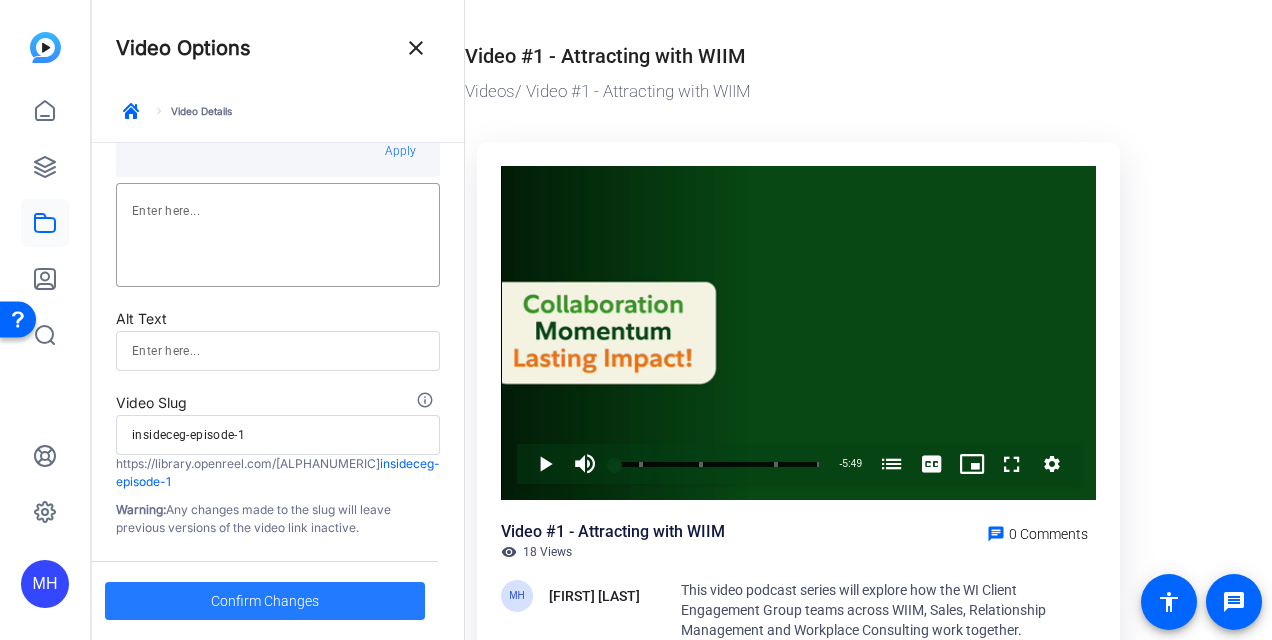 click on "Confirm Changes" at bounding box center [265, 601] 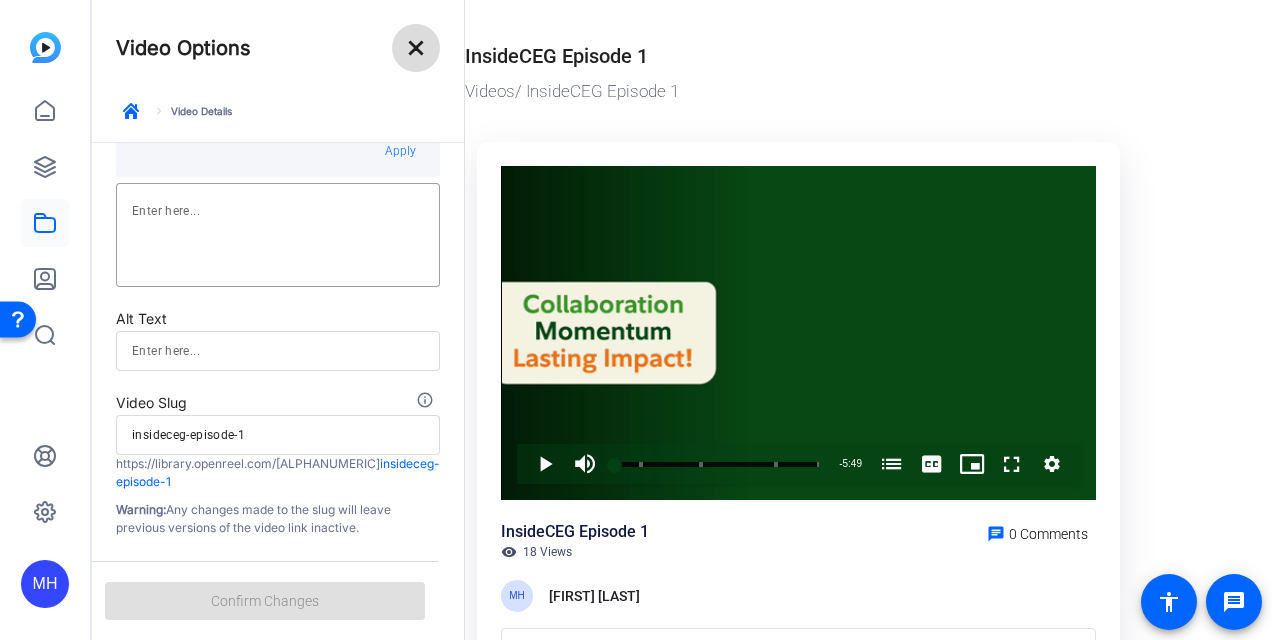 click on "close" at bounding box center [416, 48] 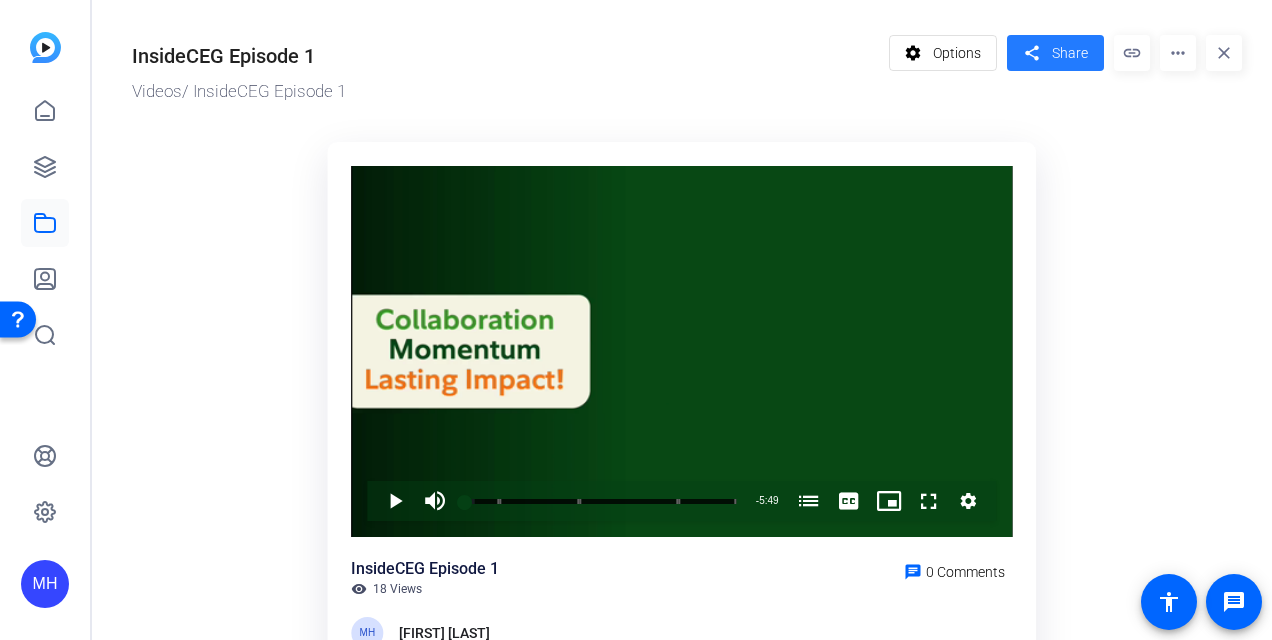 click at bounding box center [1055, 53] 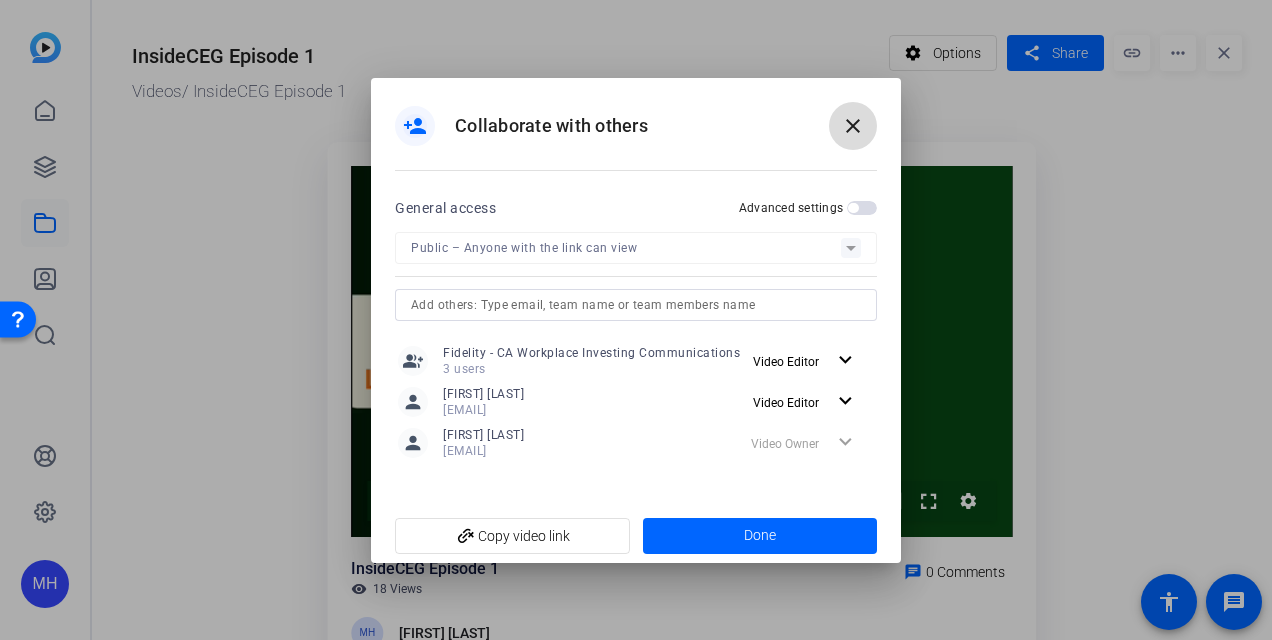click on "close" at bounding box center [853, 126] 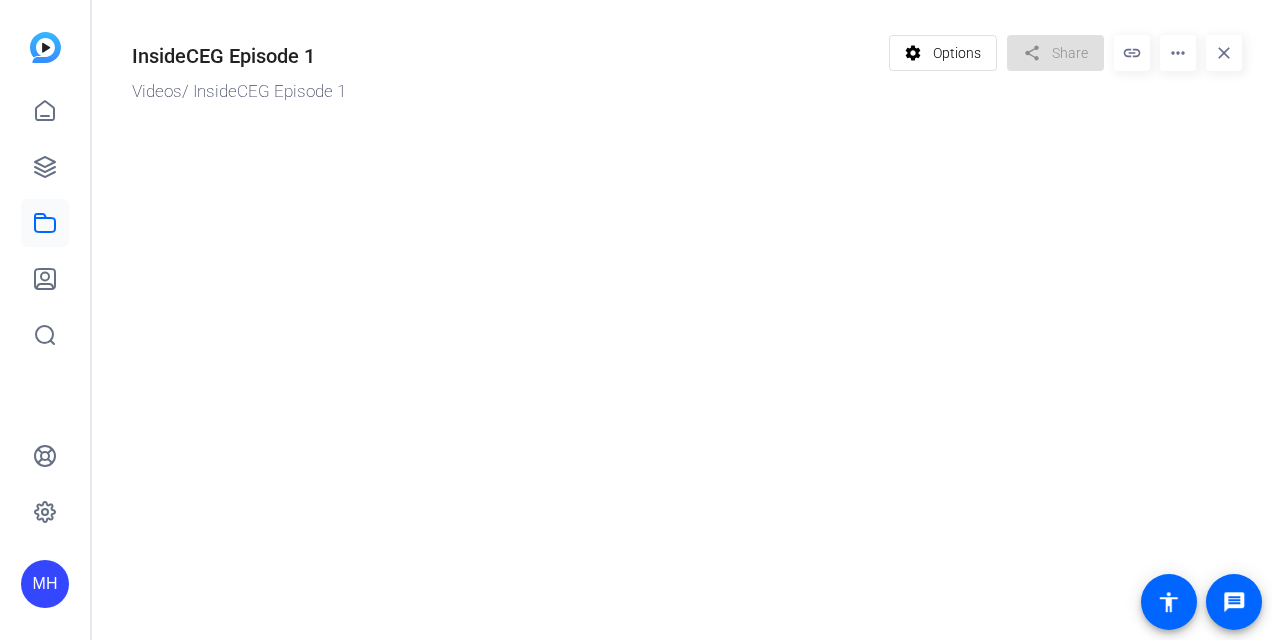 scroll, scrollTop: 0, scrollLeft: 0, axis: both 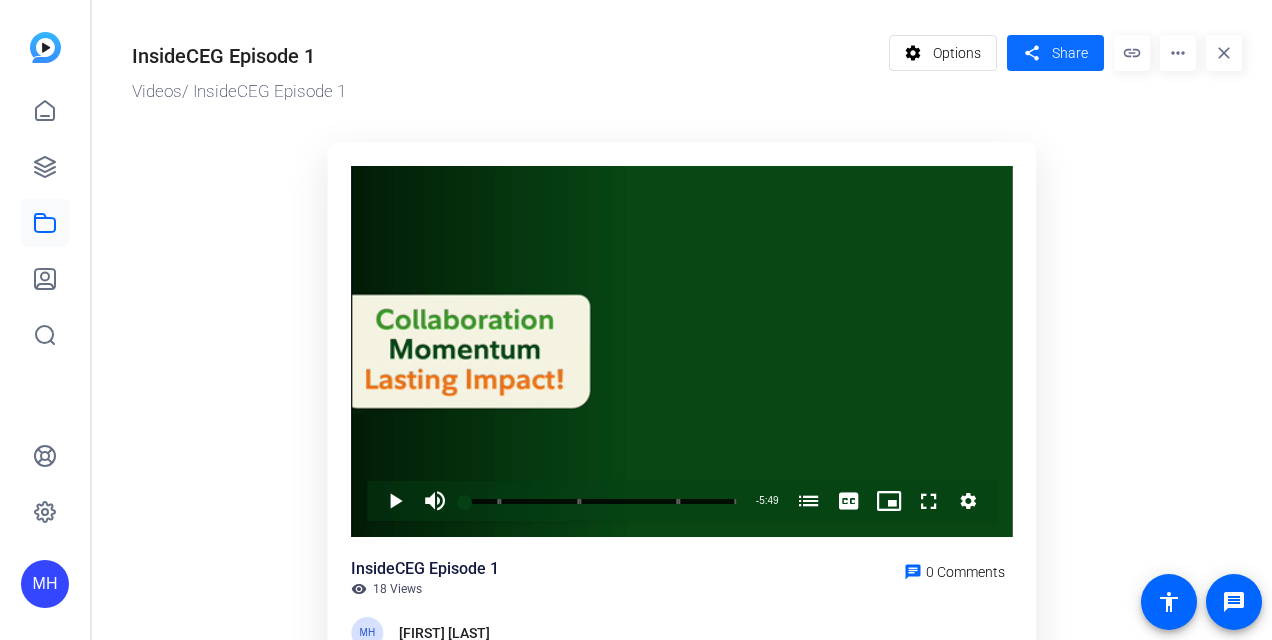 click on "Share" at bounding box center [1070, 53] 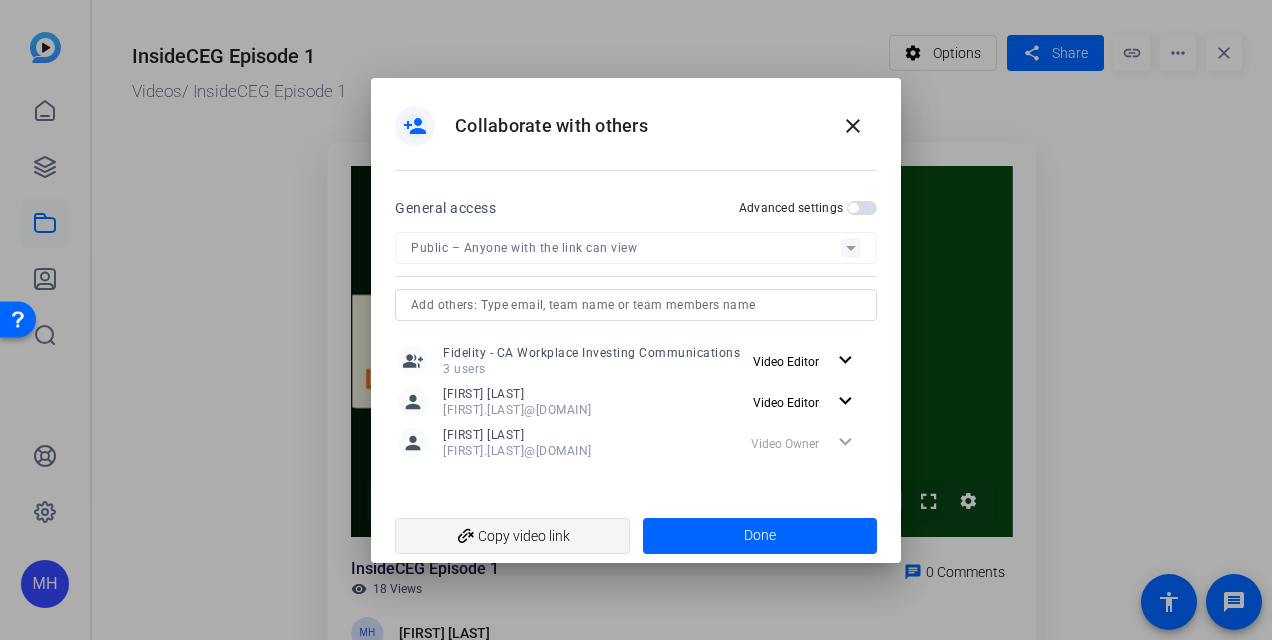 click on "add_link  Copy video link" at bounding box center (512, 536) 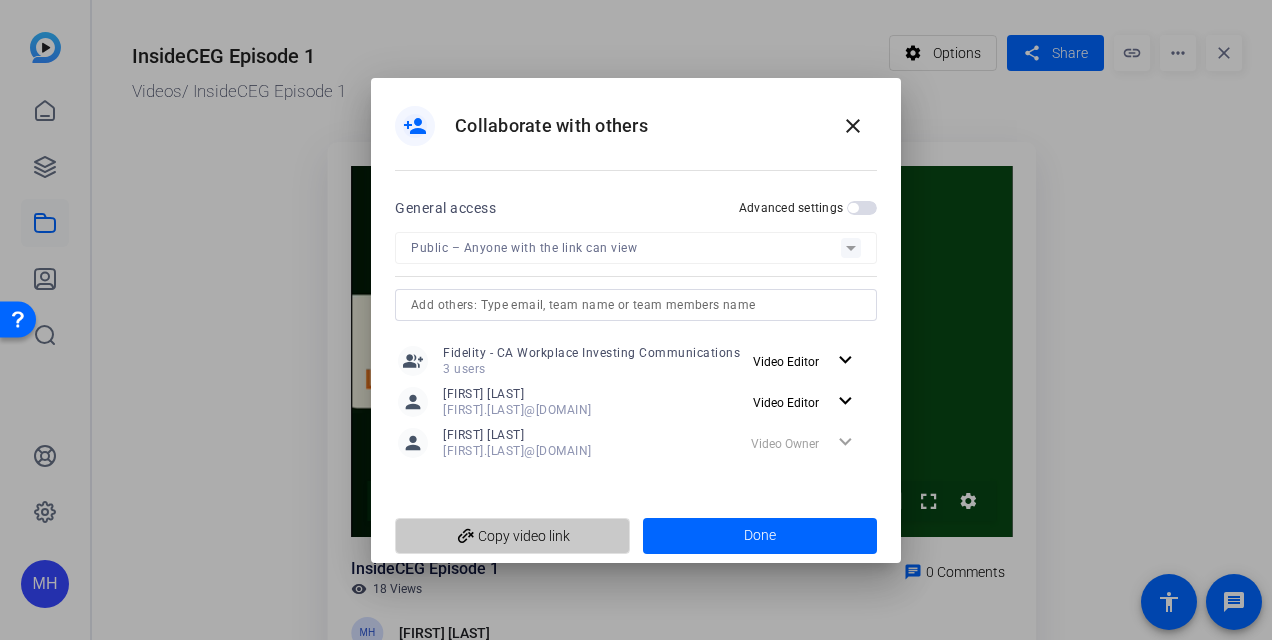 click on "add_link  Copy video link" at bounding box center (512, 536) 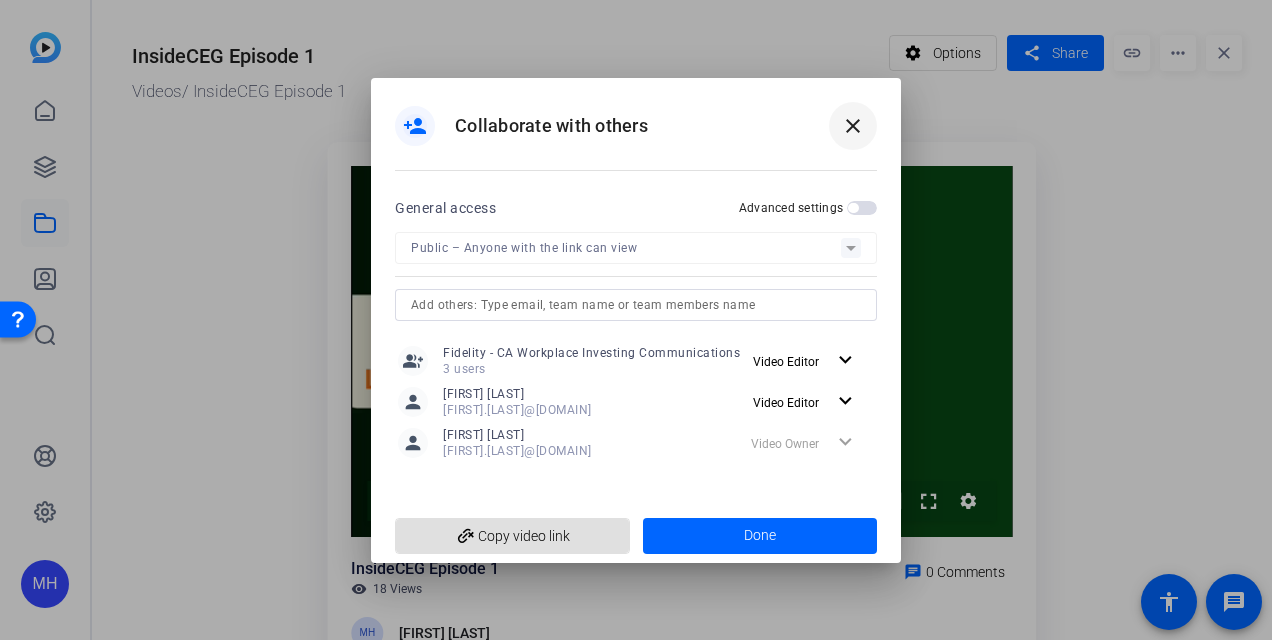 click at bounding box center (853, 126) 